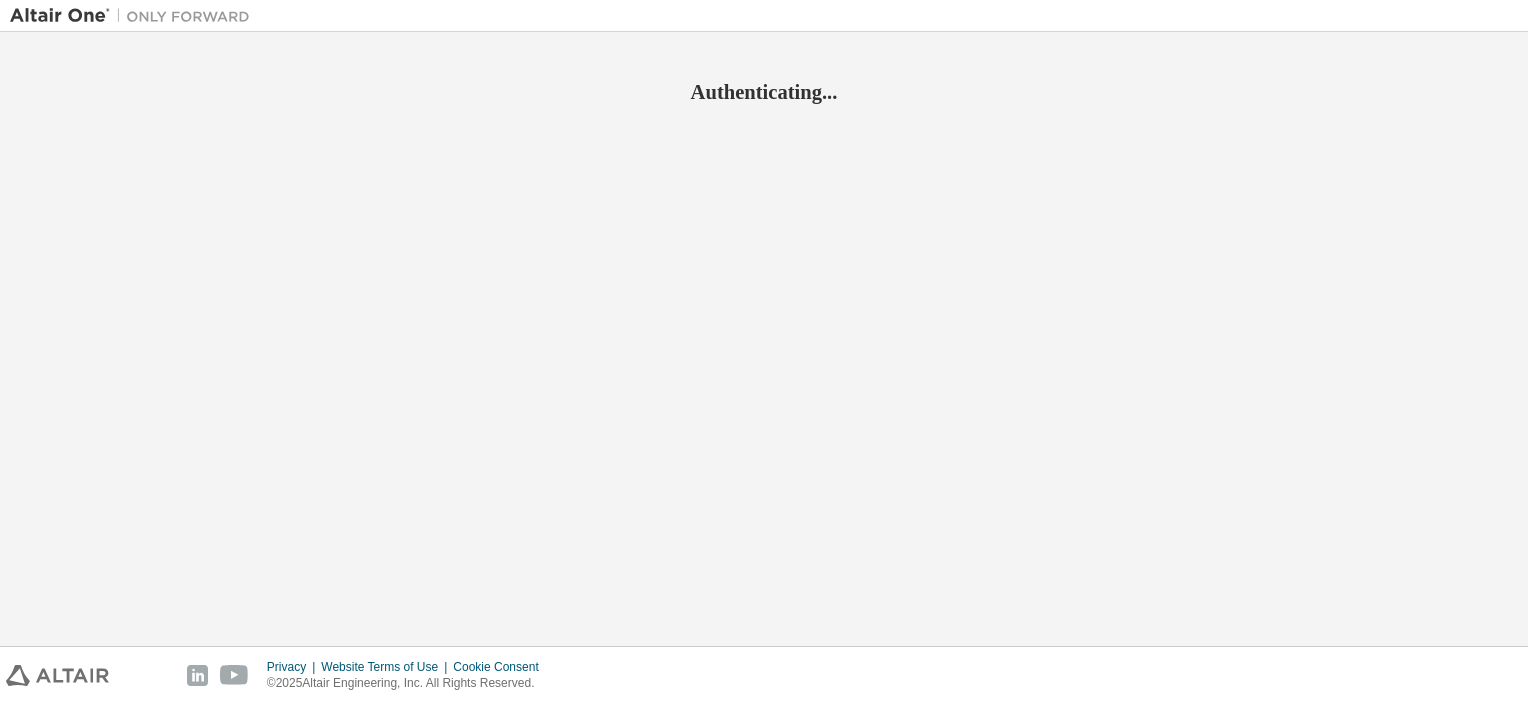 scroll, scrollTop: 0, scrollLeft: 0, axis: both 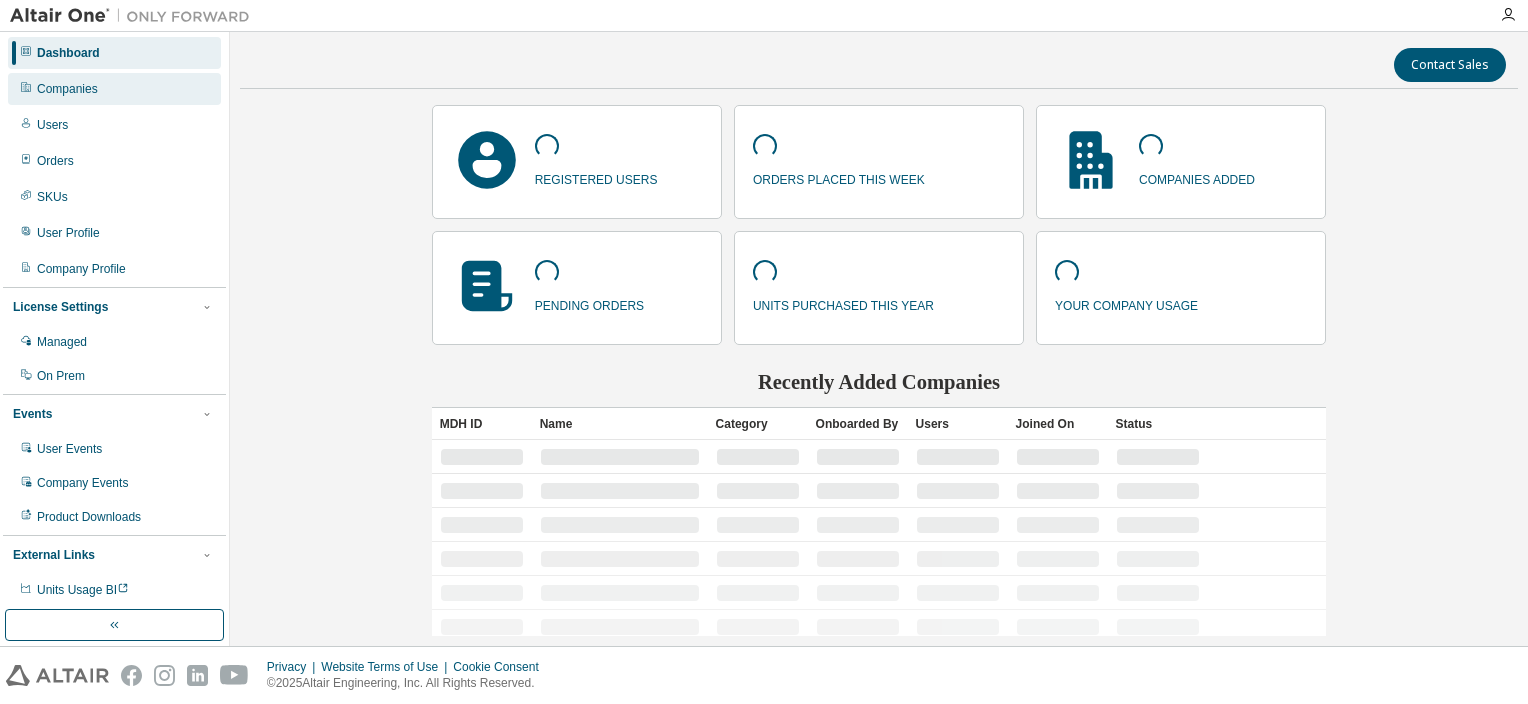 click on "Companies" at bounding box center (114, 89) 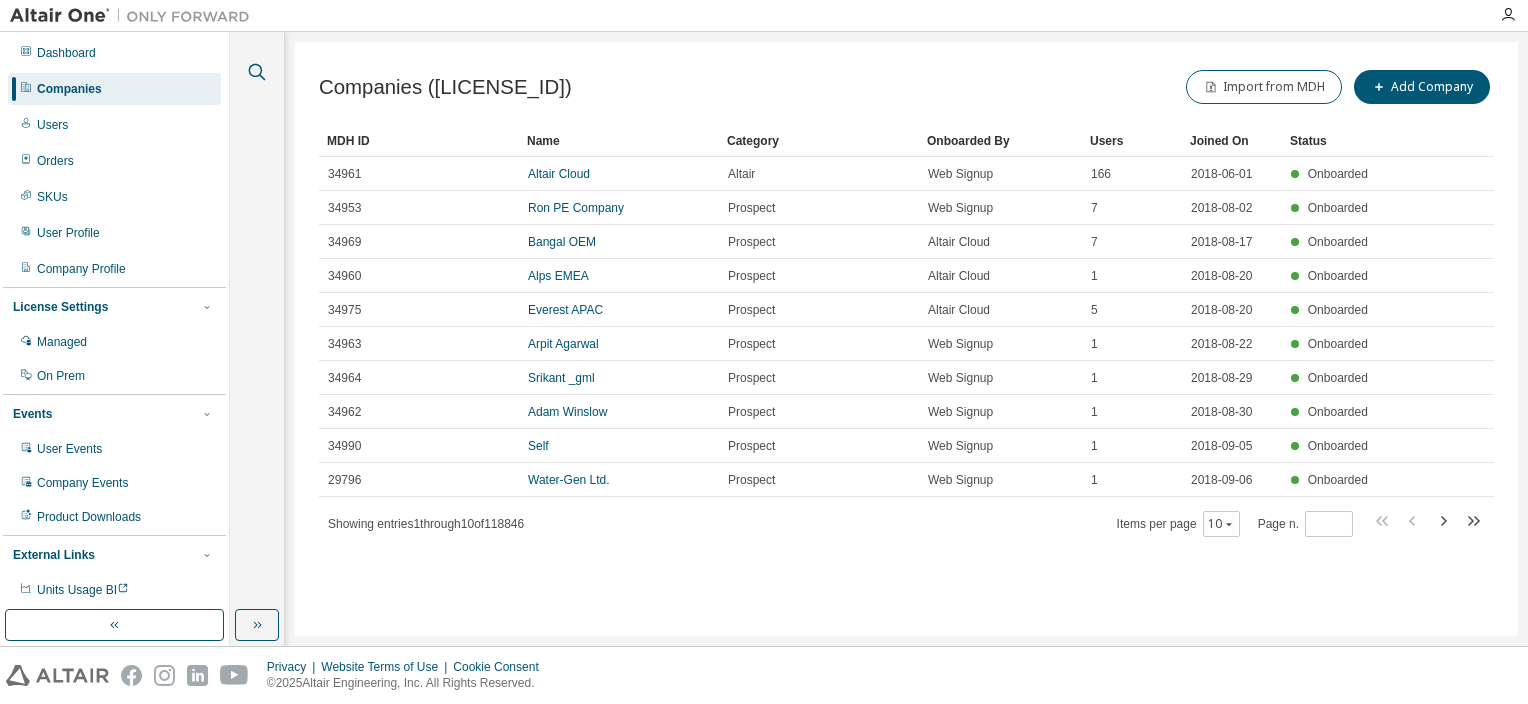 click 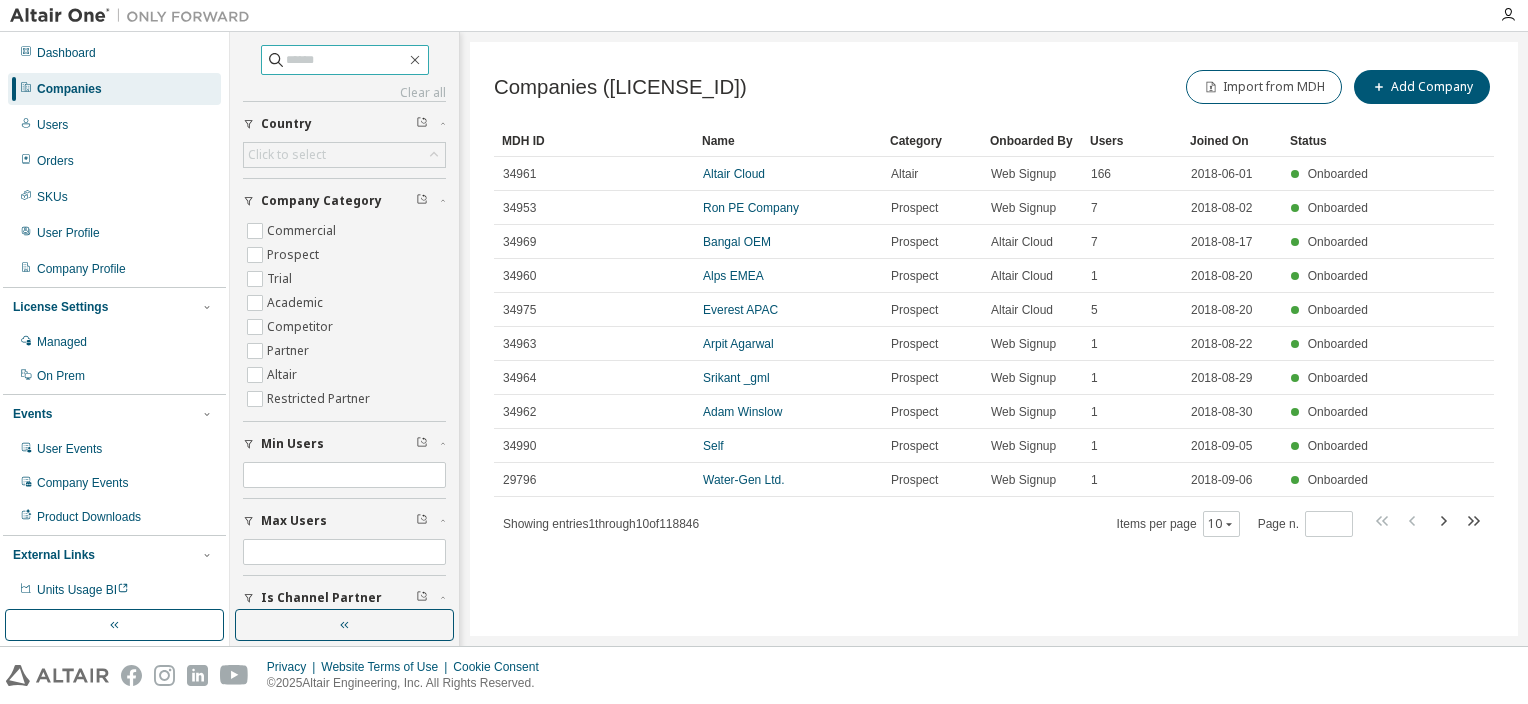 click at bounding box center [346, 60] 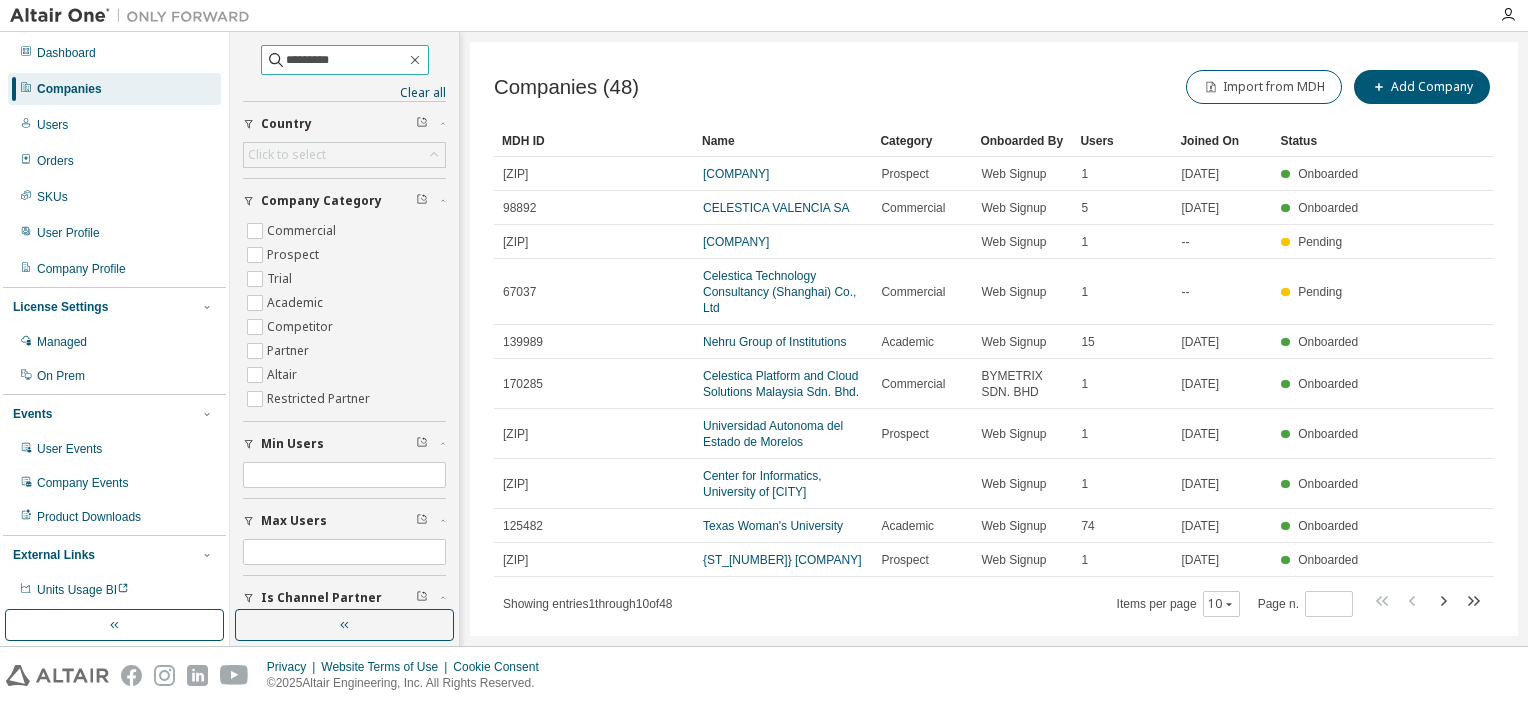 type on "*********" 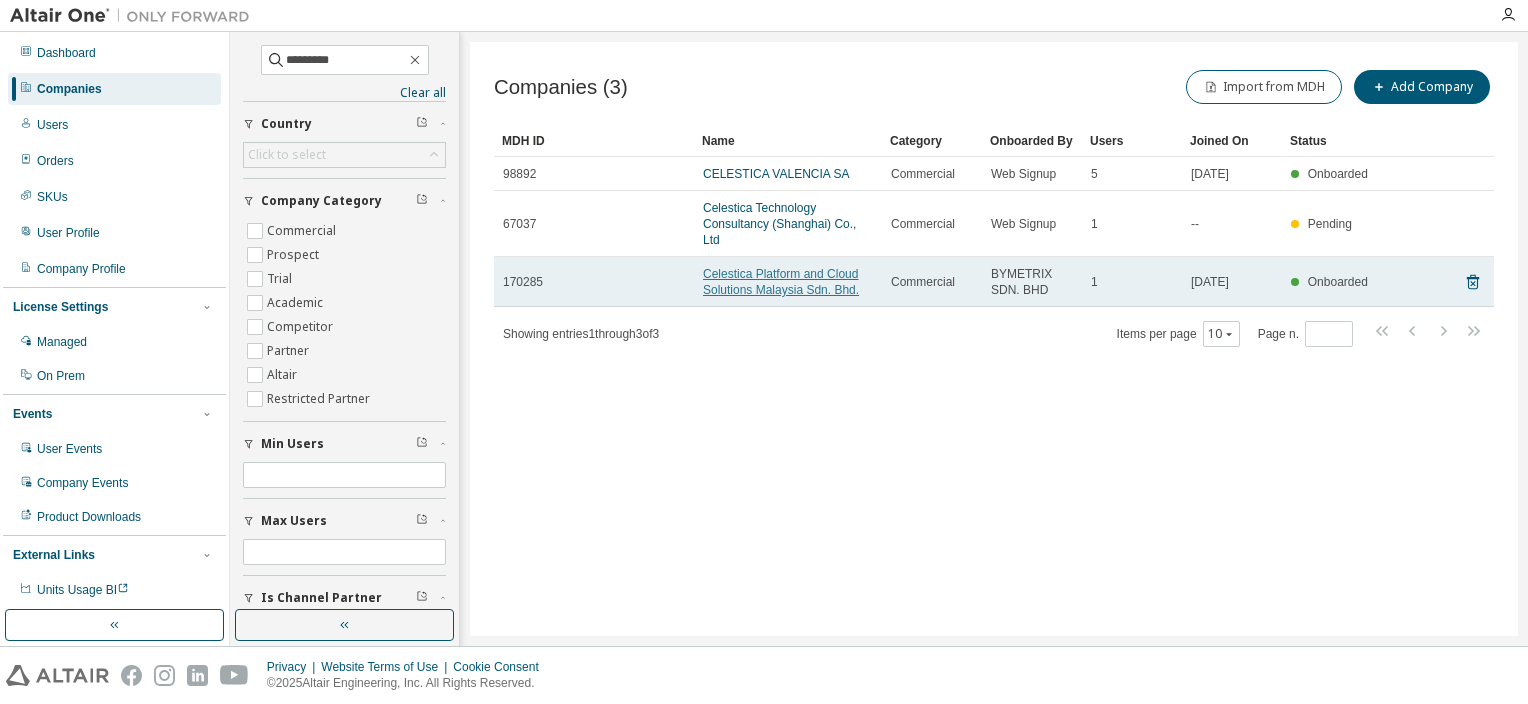 click on "Celestica Platform and Cloud Solutions Malaysia Sdn. Bhd." at bounding box center (781, 282) 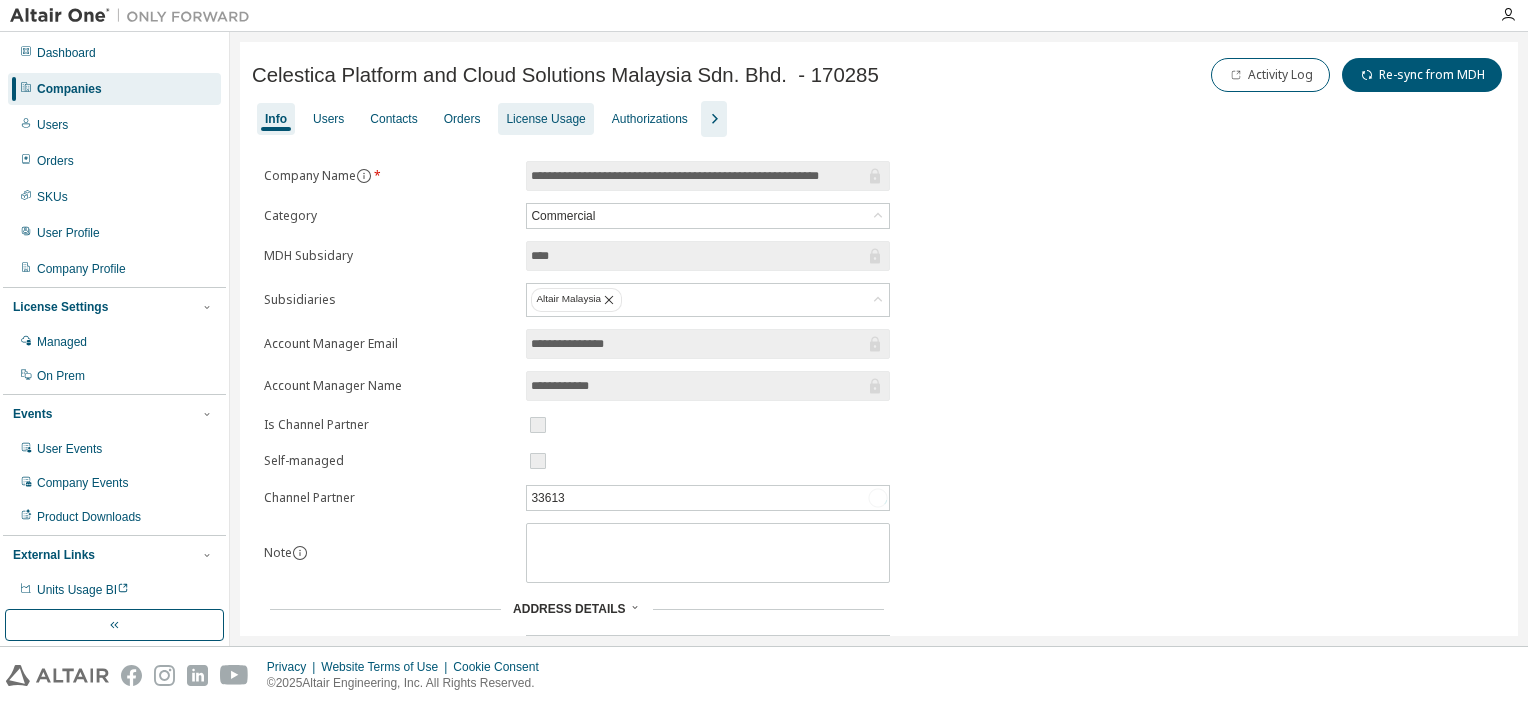 click on "License Usage" at bounding box center (545, 119) 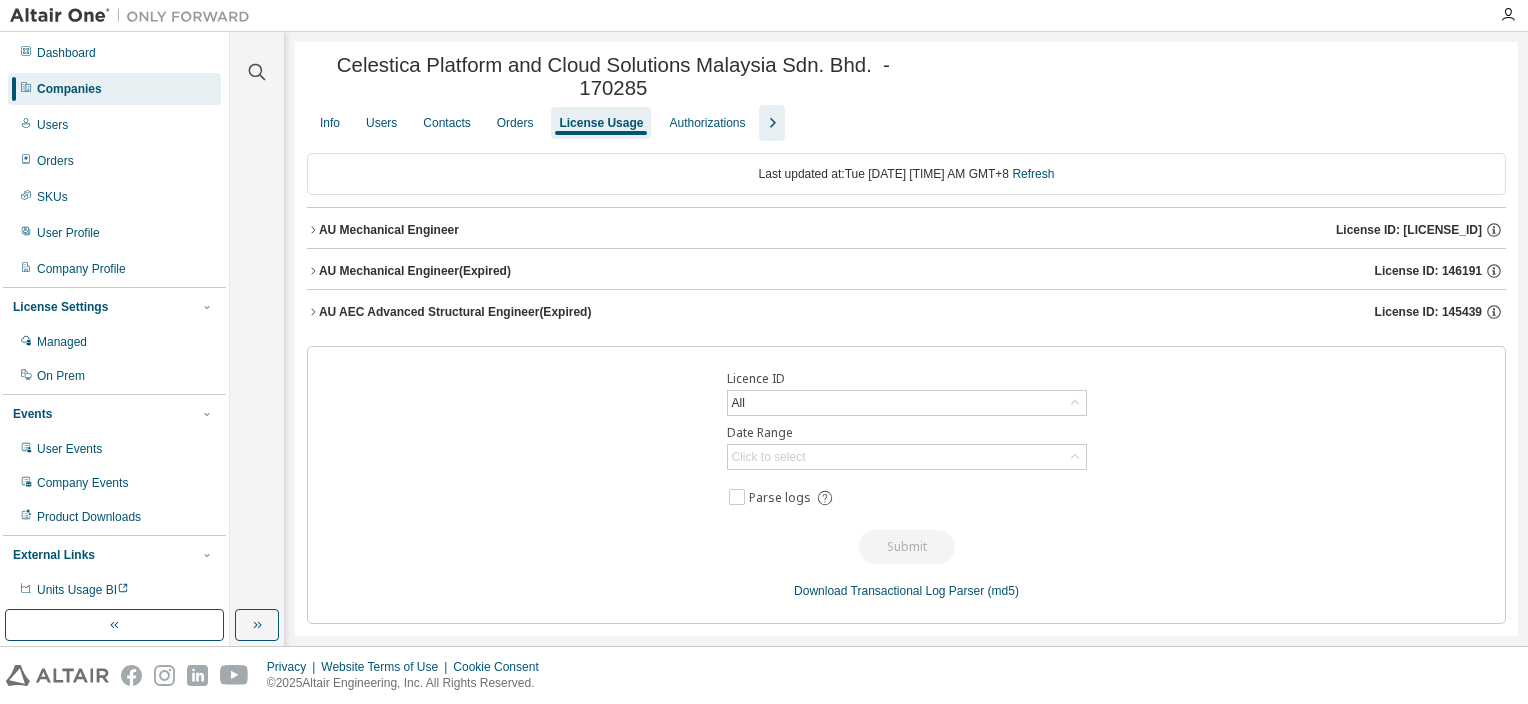 click 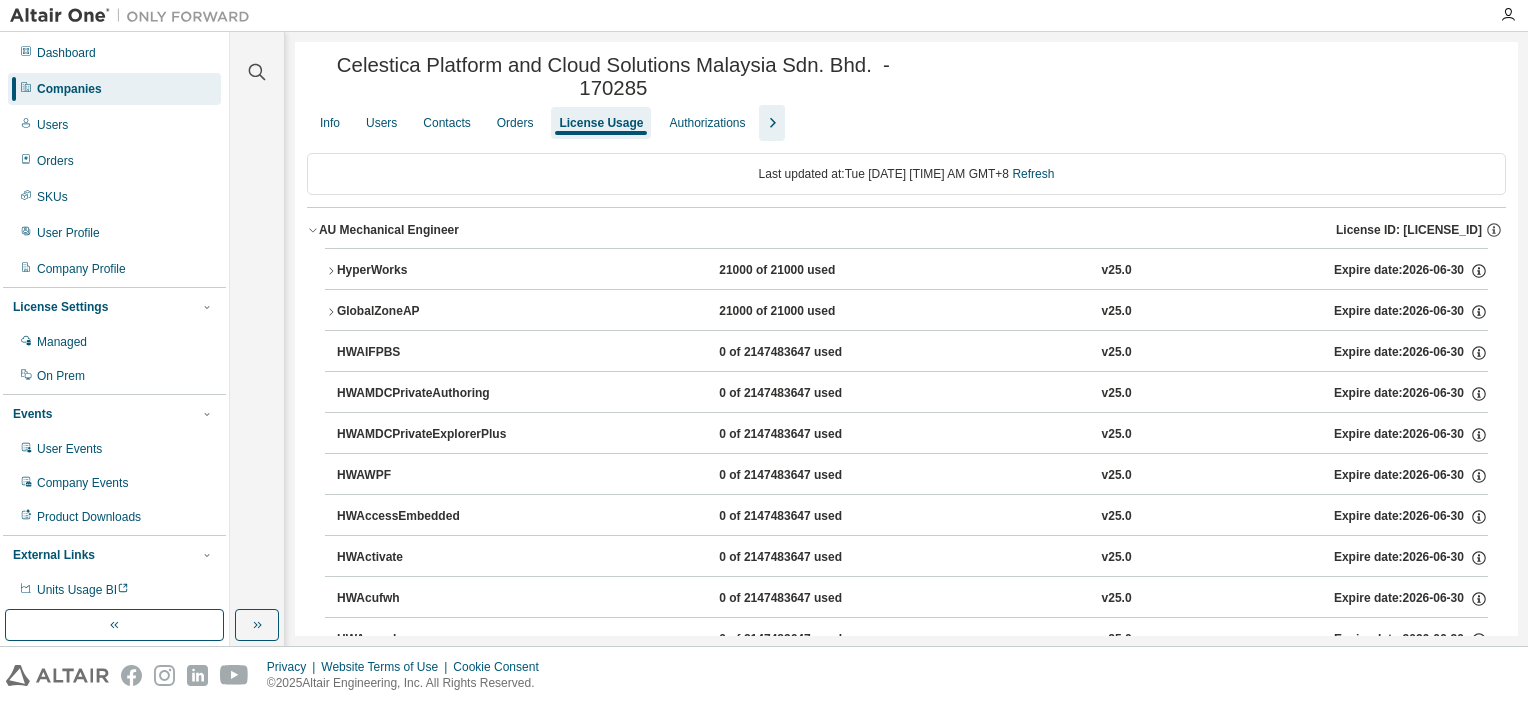 click 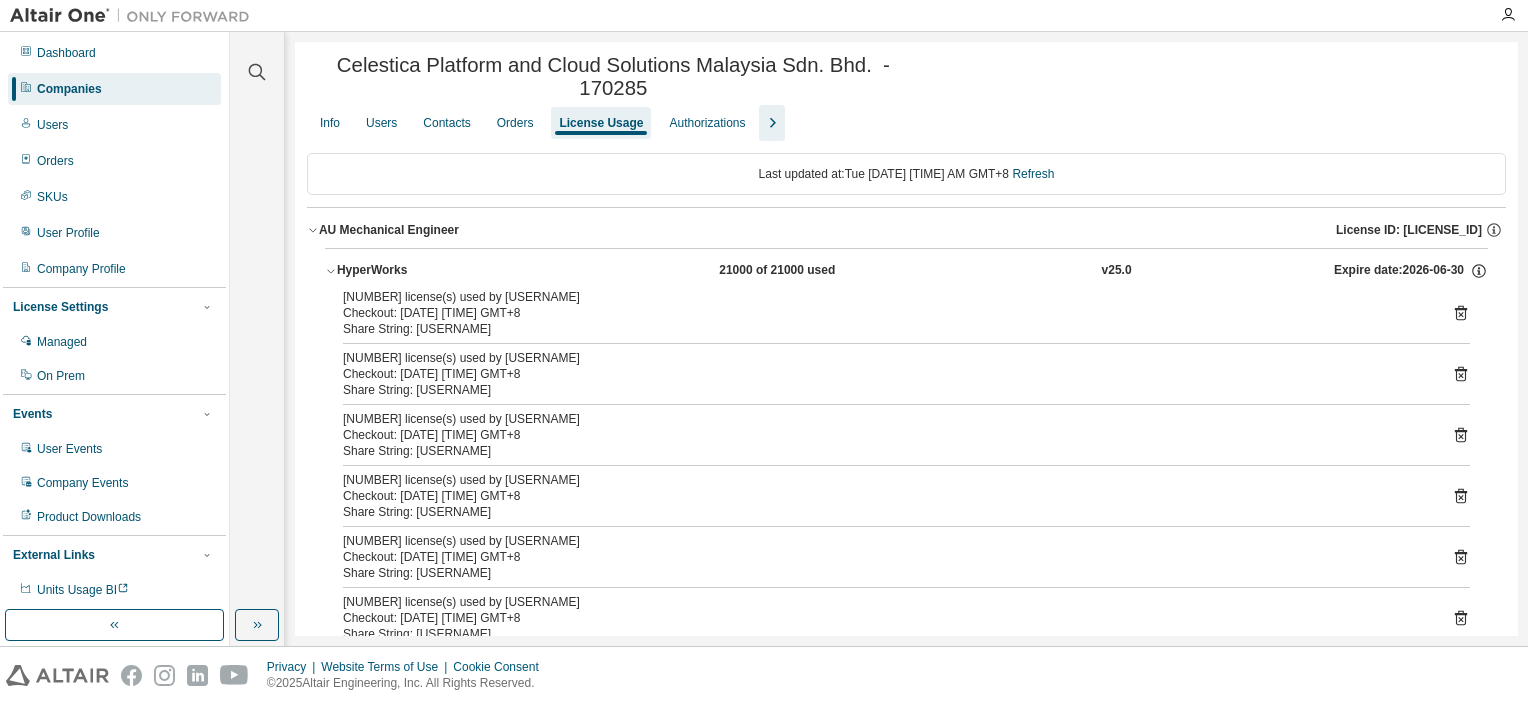 click 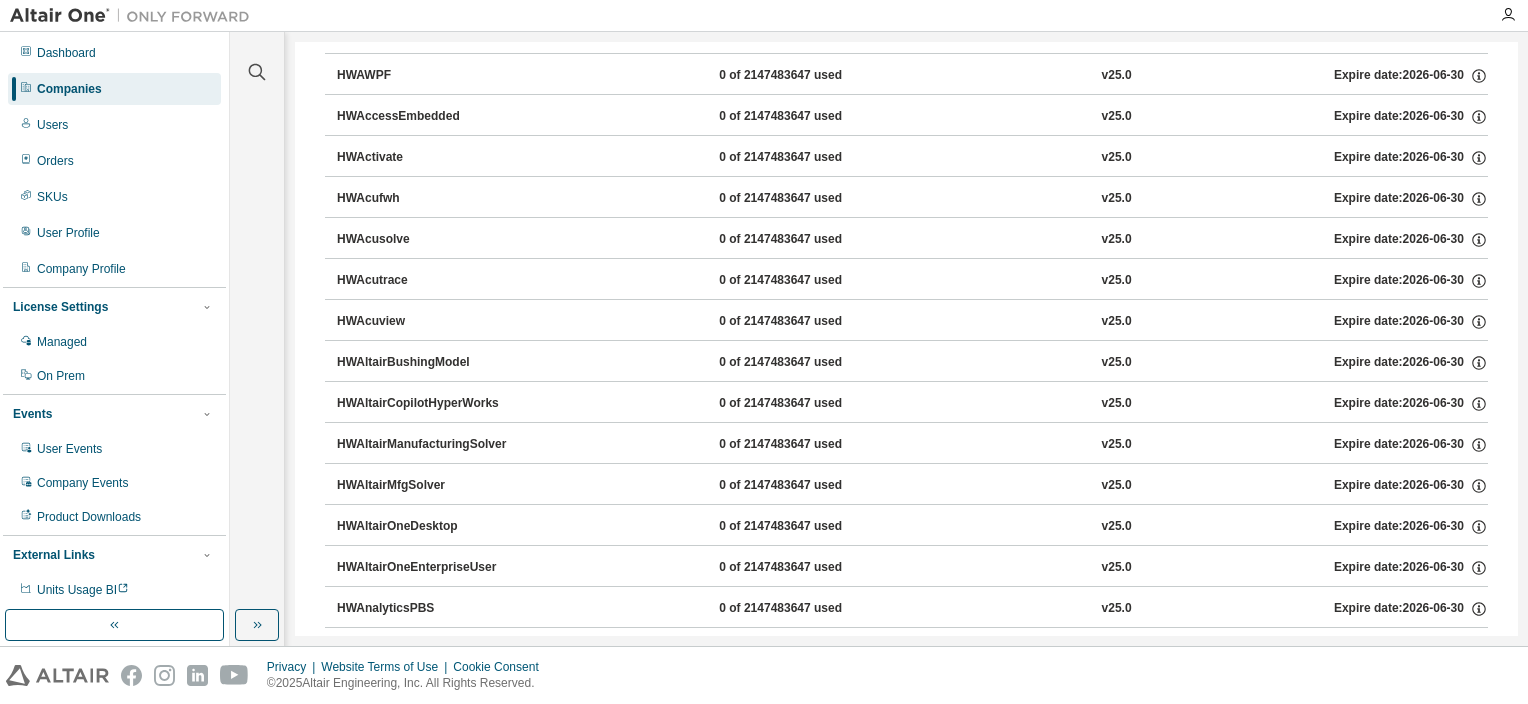 scroll, scrollTop: 500, scrollLeft: 0, axis: vertical 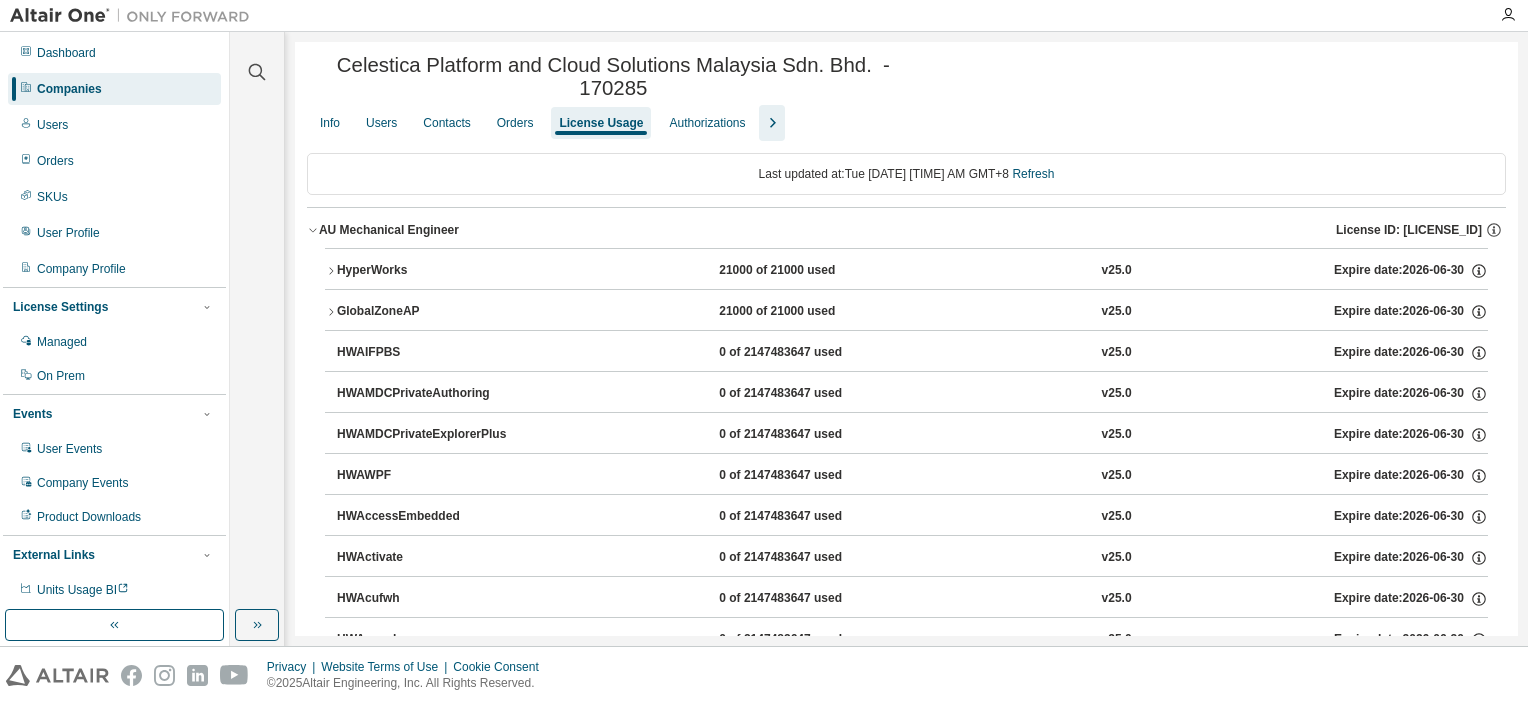 click on "Companies" at bounding box center [114, 89] 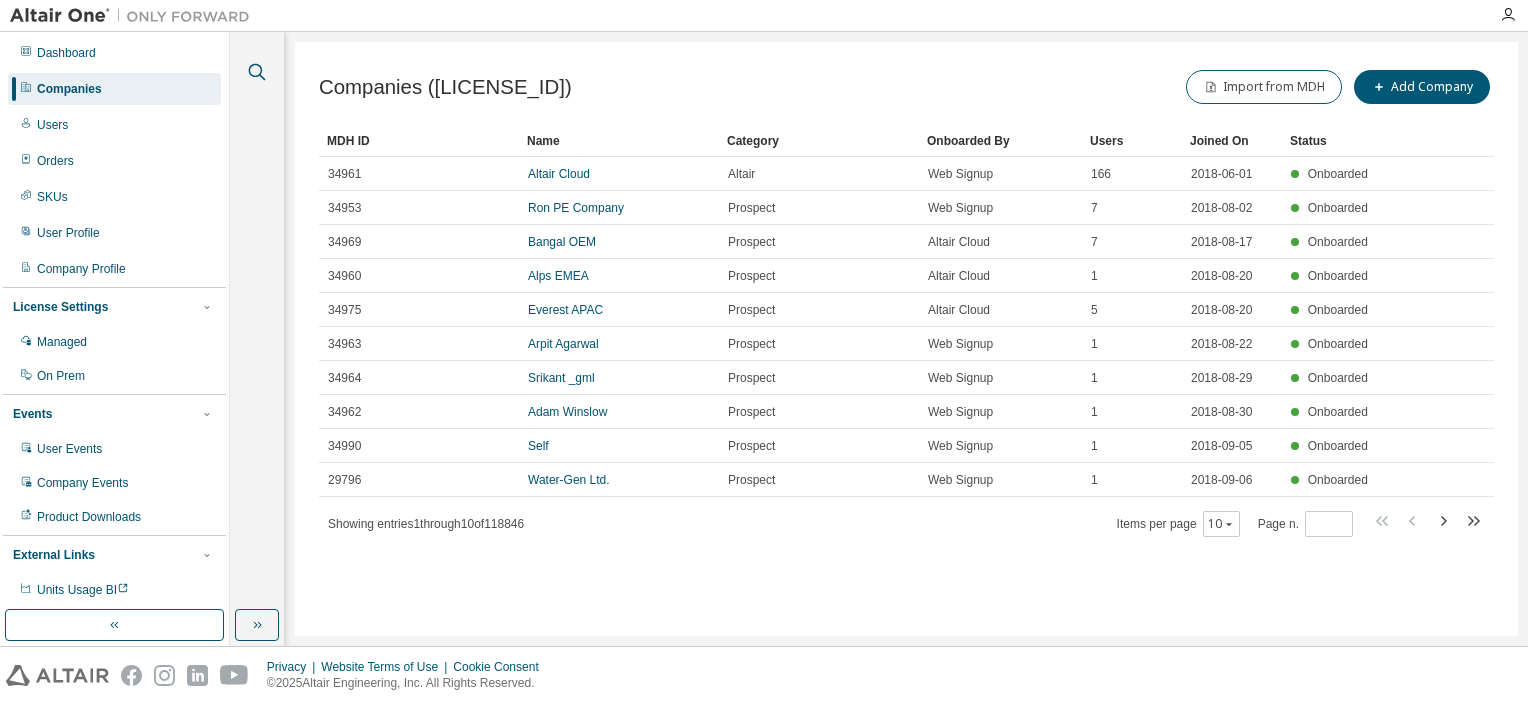 click 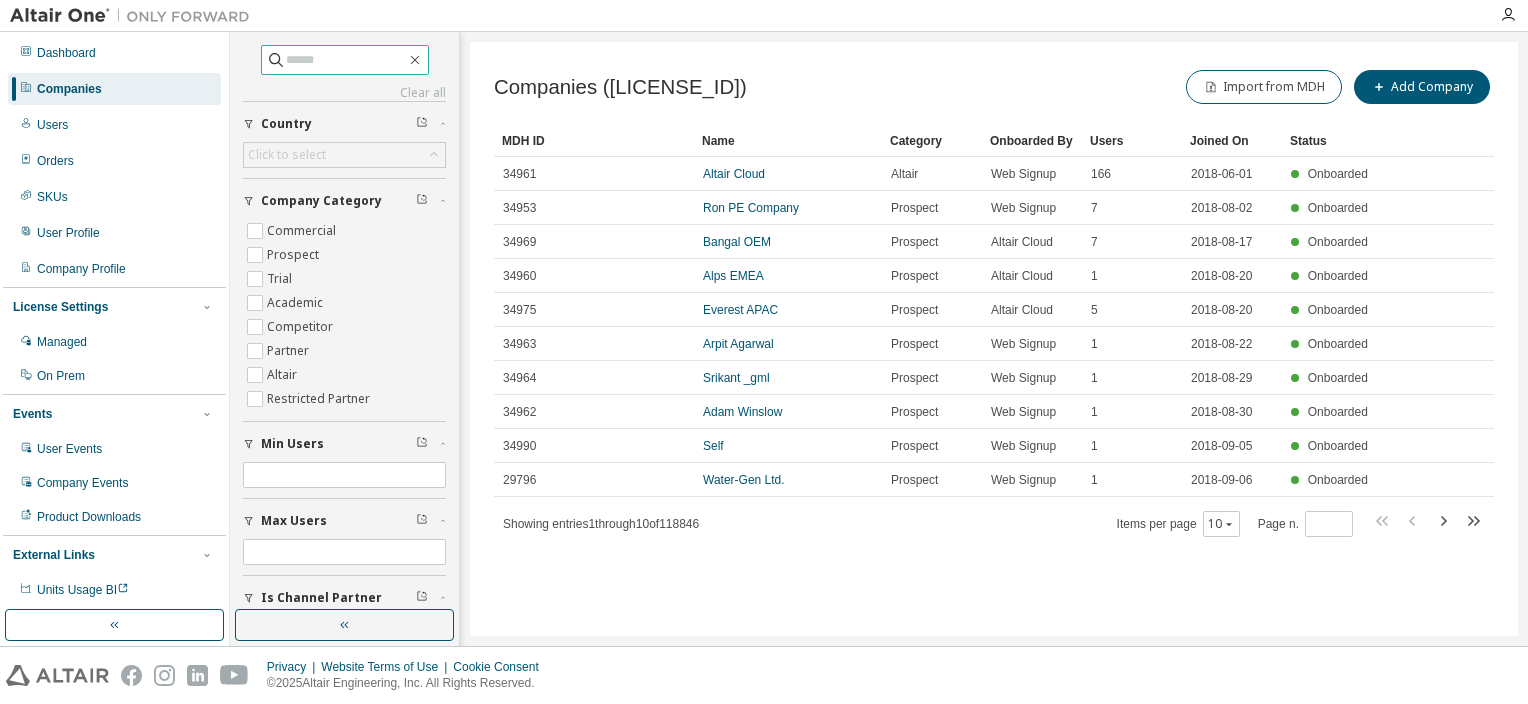 click at bounding box center [346, 60] 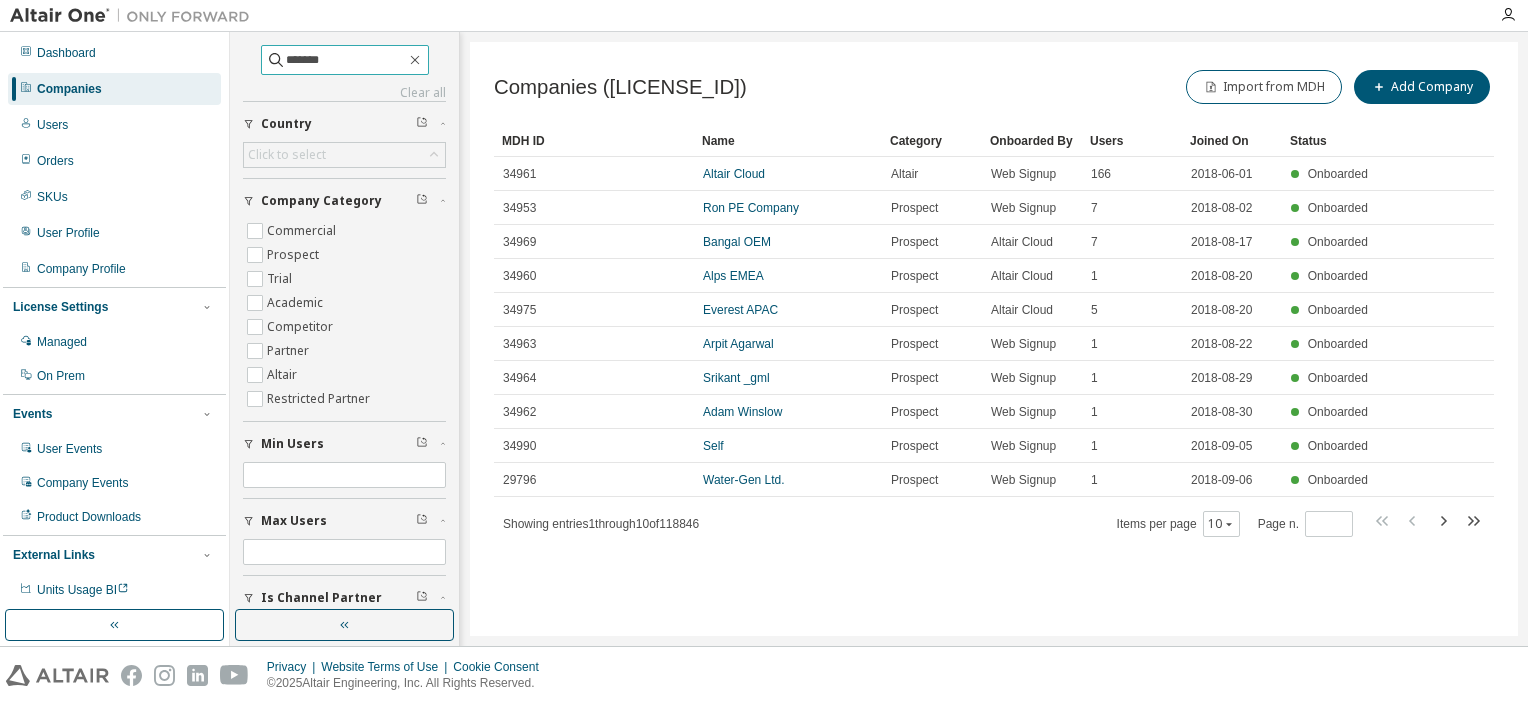 type on "*******" 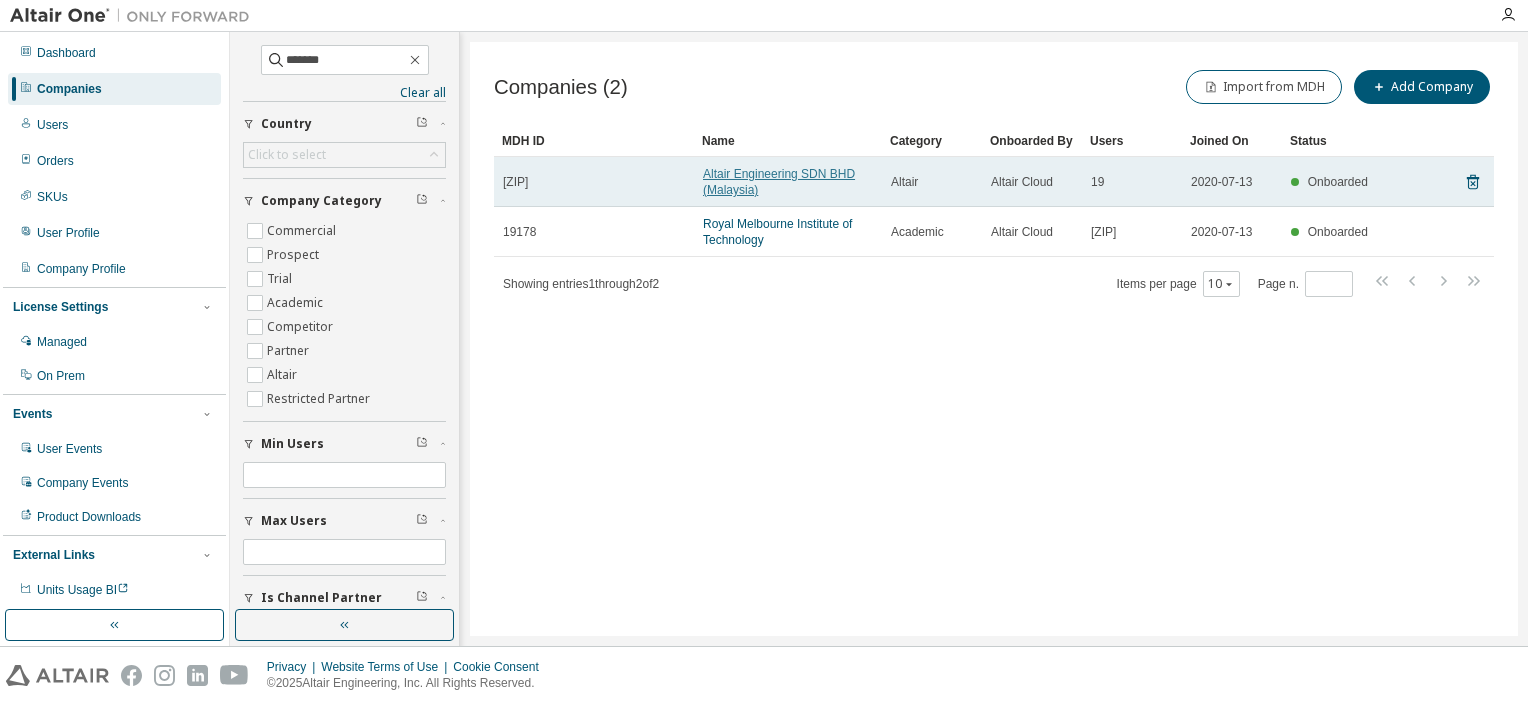 click on "Altair Engineering SDN BHD (Malaysia)" at bounding box center (779, 182) 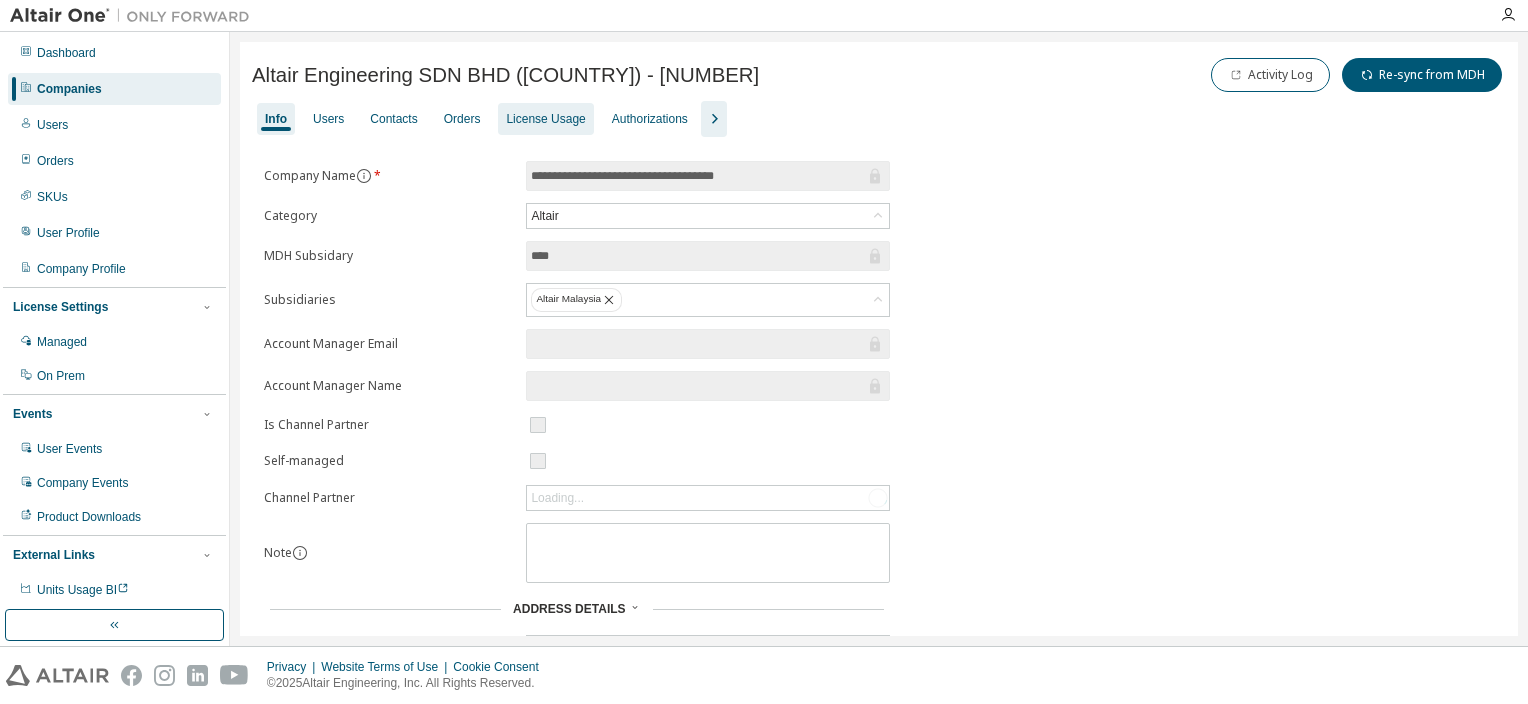 click on "License Usage" at bounding box center [545, 119] 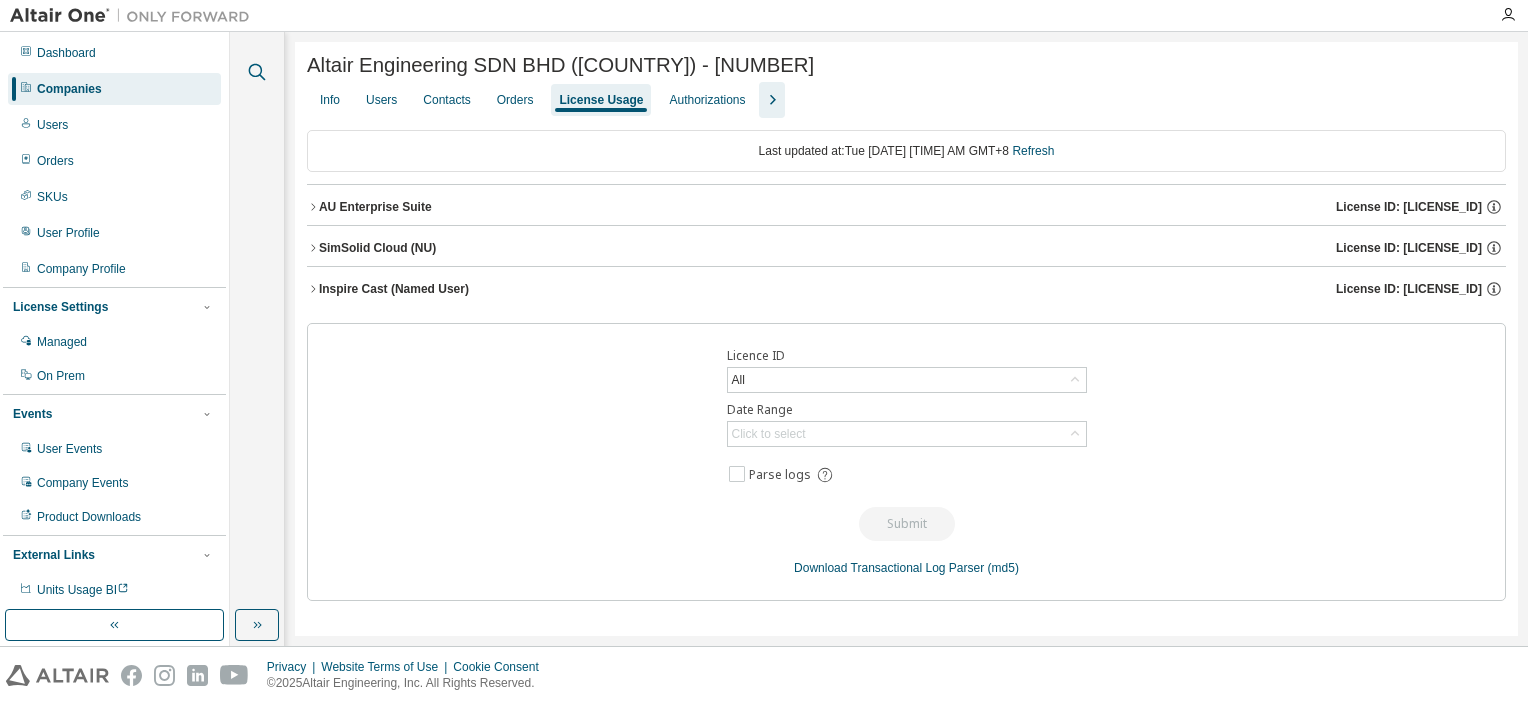 click 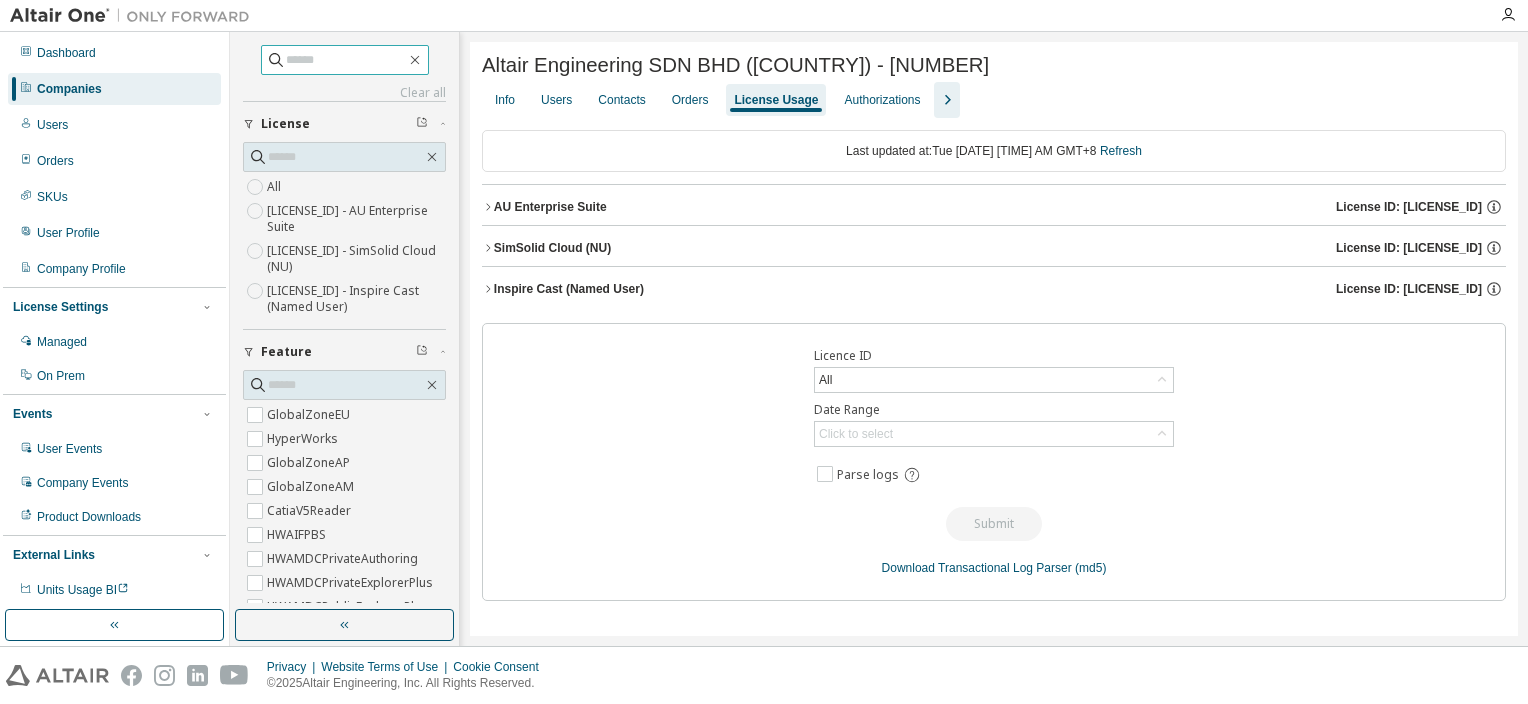 click at bounding box center [346, 60] 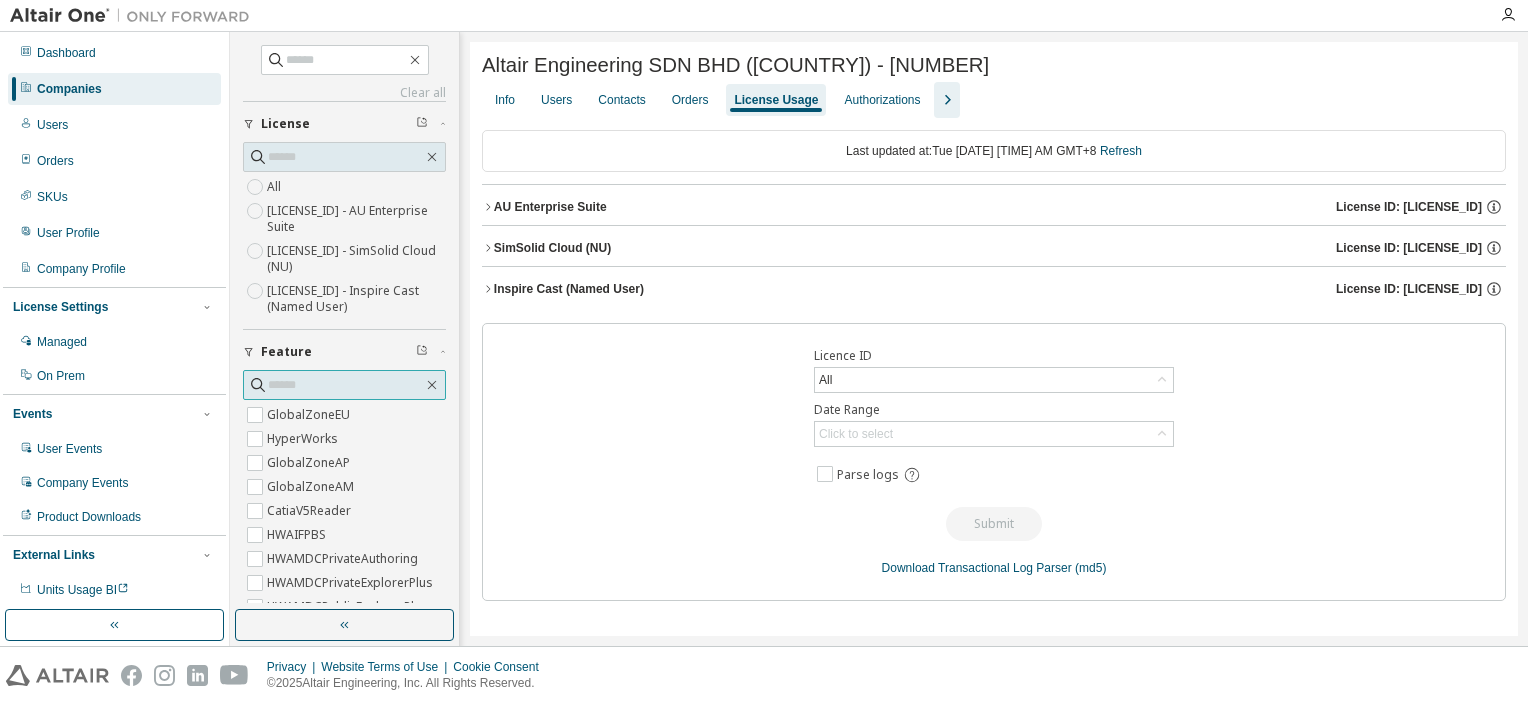 click at bounding box center [345, 385] 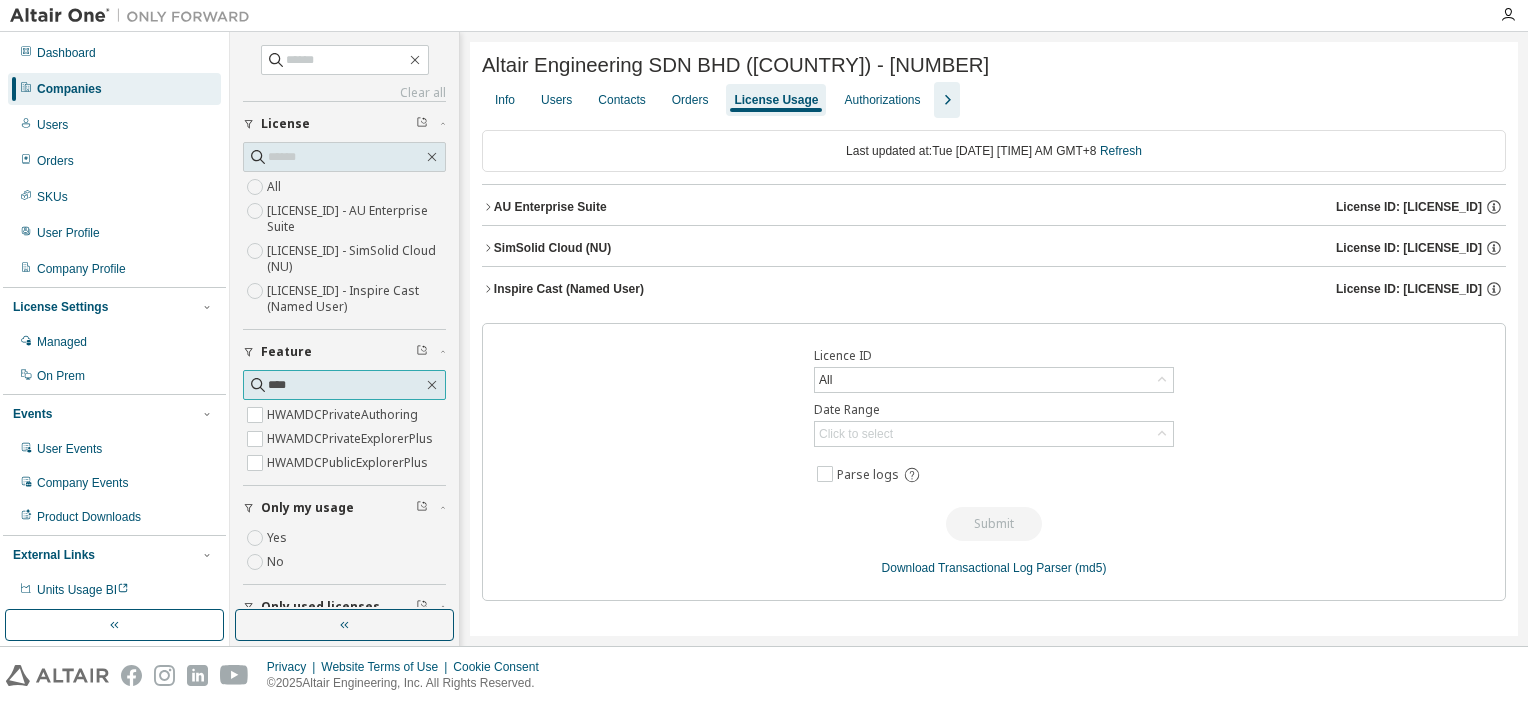 type on "****" 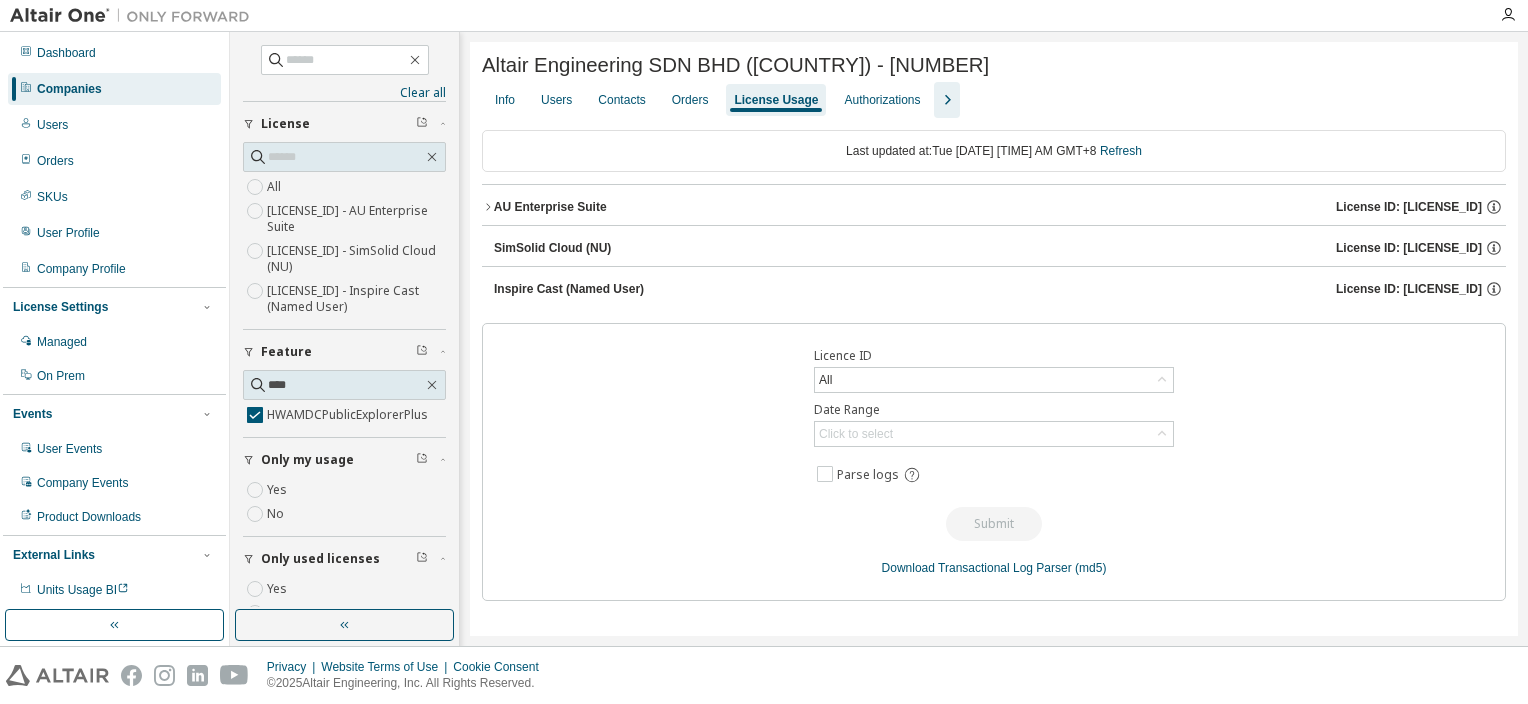 click 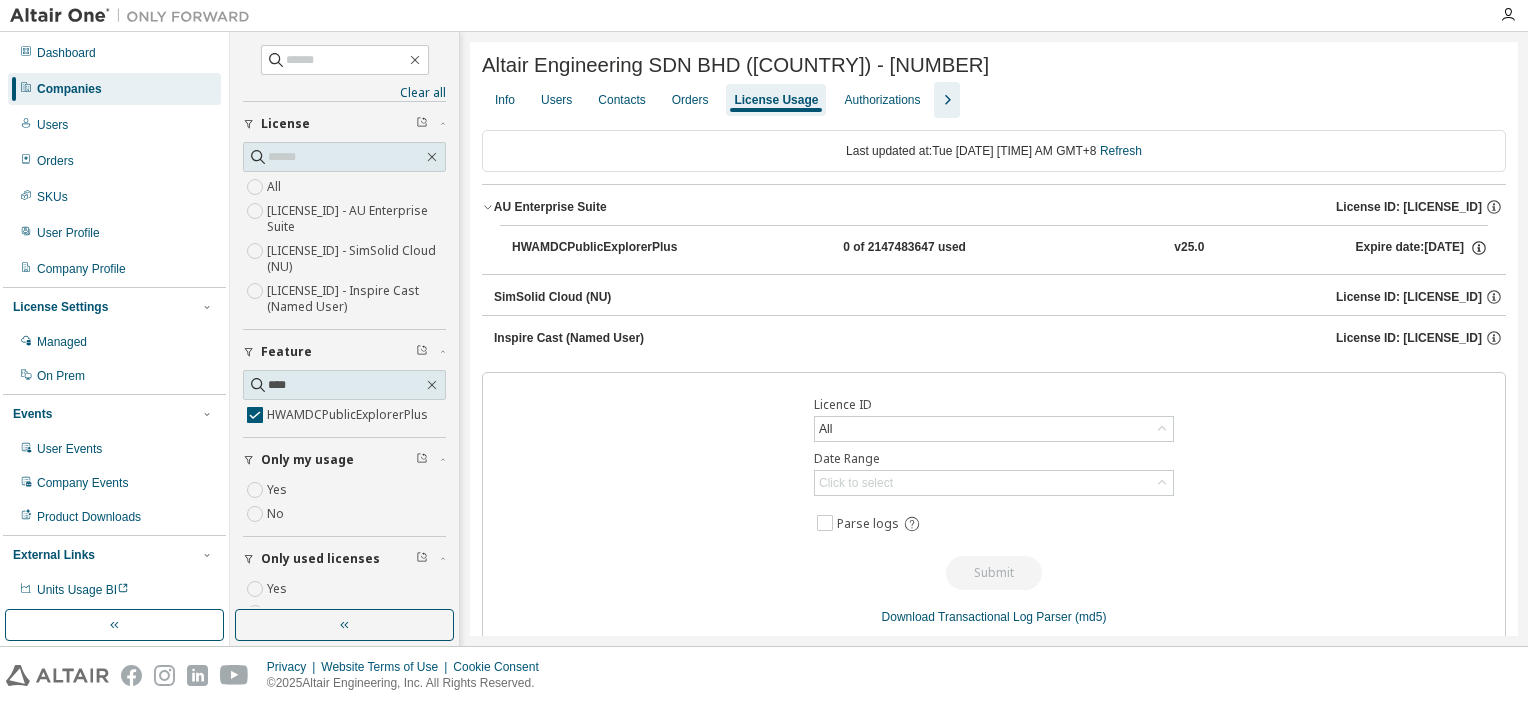 drag, startPoint x: 674, startPoint y: 250, endPoint x: 528, endPoint y: 248, distance: 146.0137 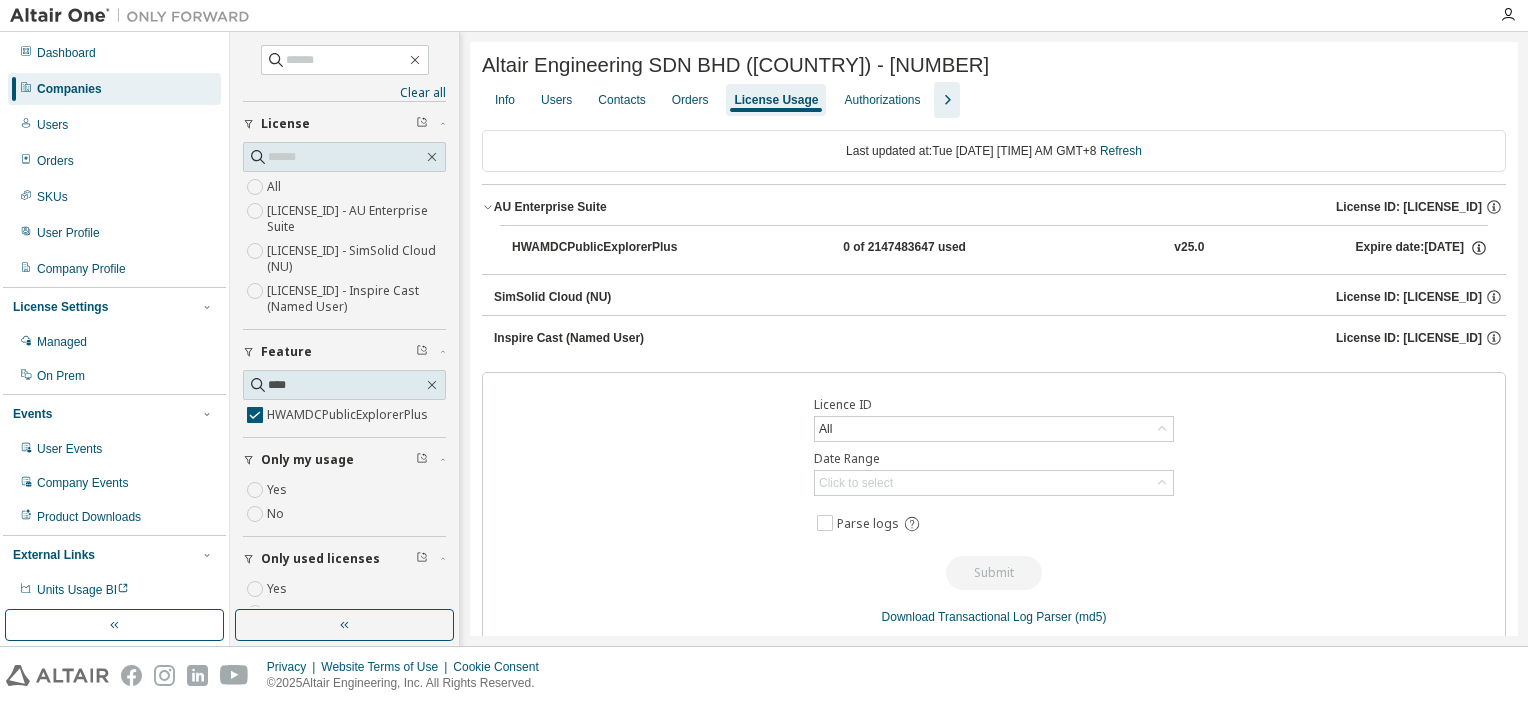 click on "Companies" at bounding box center (114, 89) 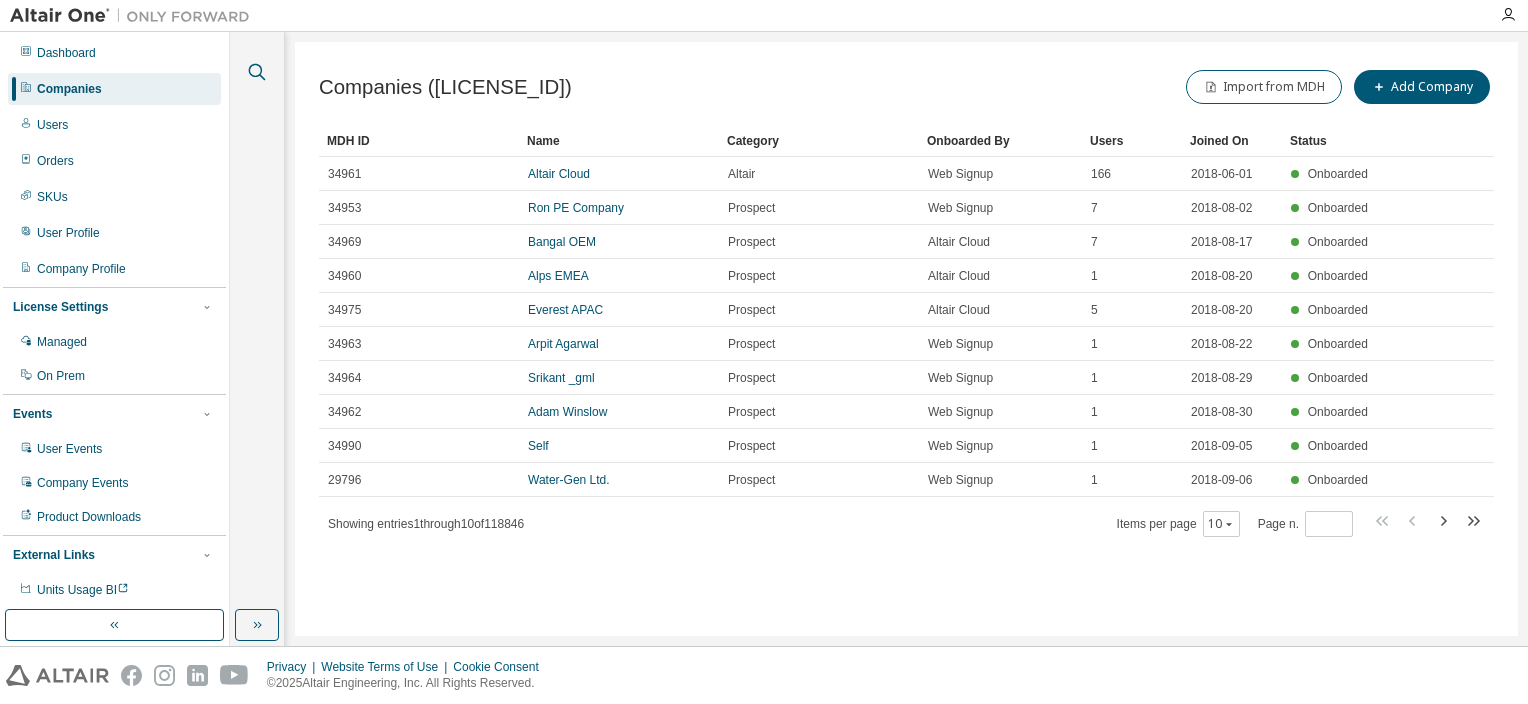 click 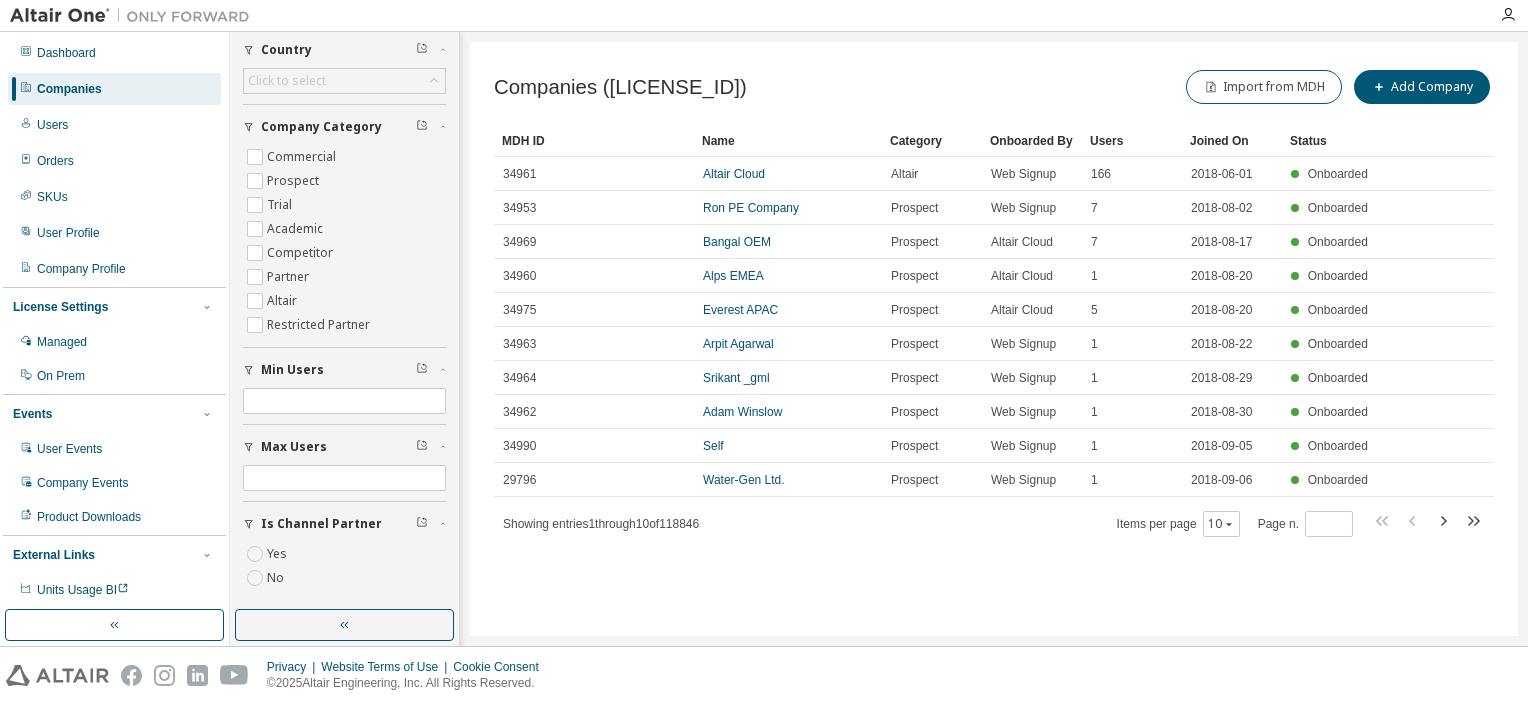 scroll, scrollTop: 0, scrollLeft: 0, axis: both 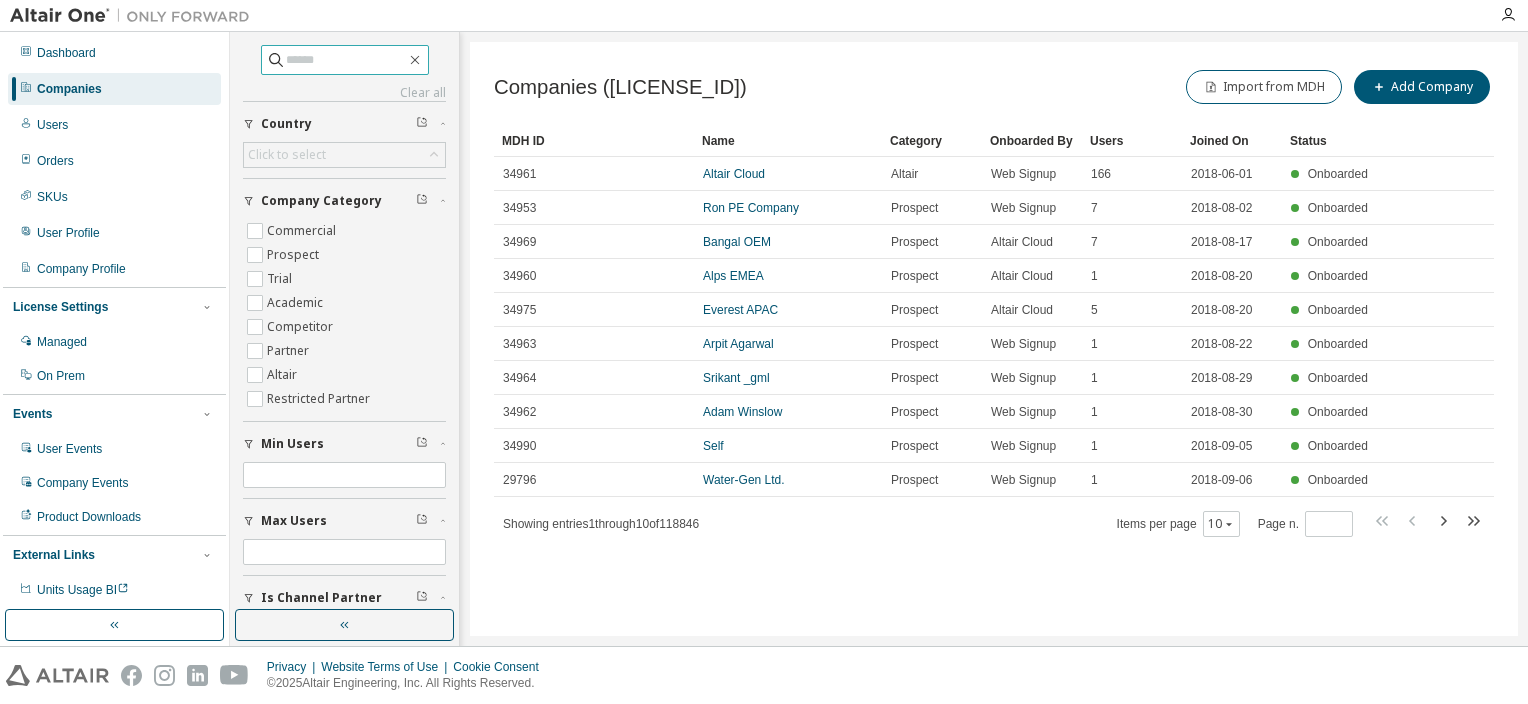 click at bounding box center [346, 60] 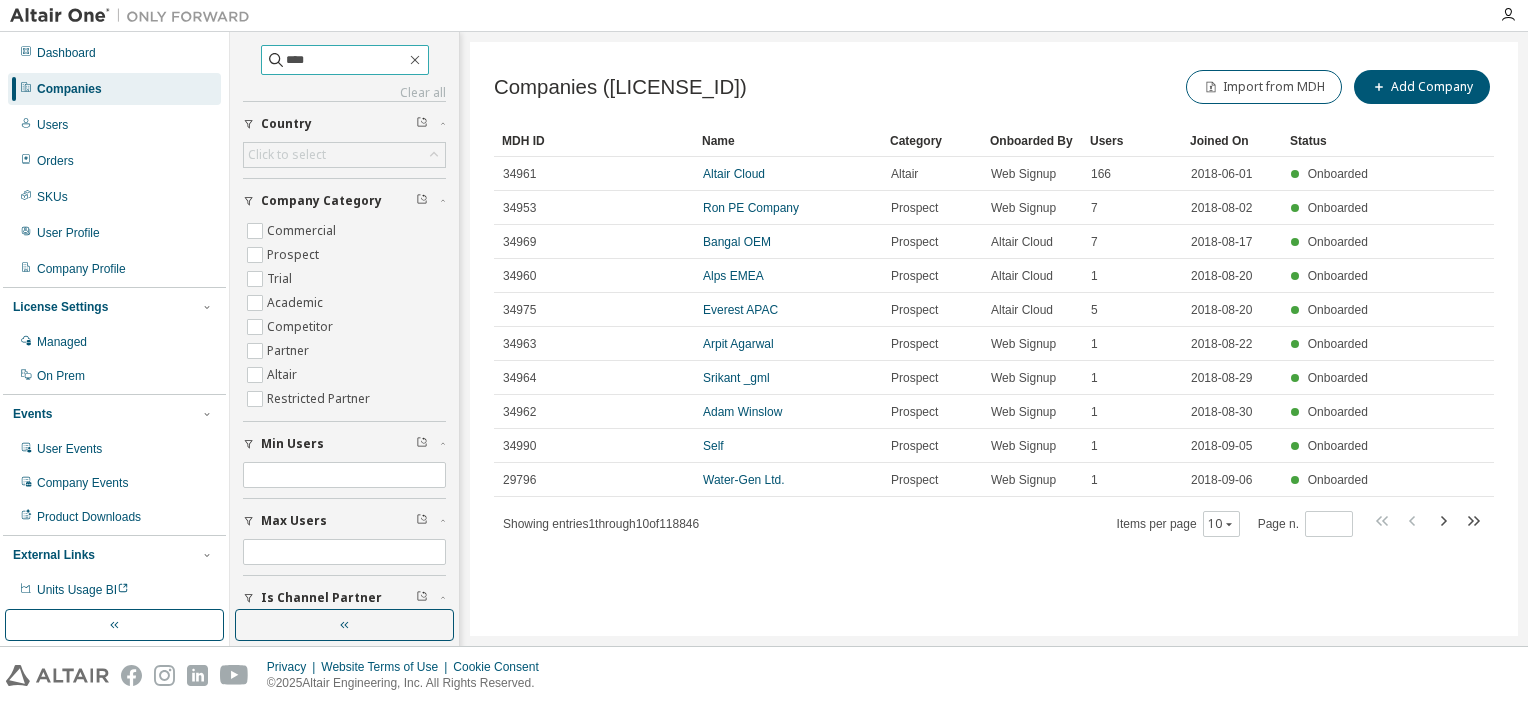 type on "****" 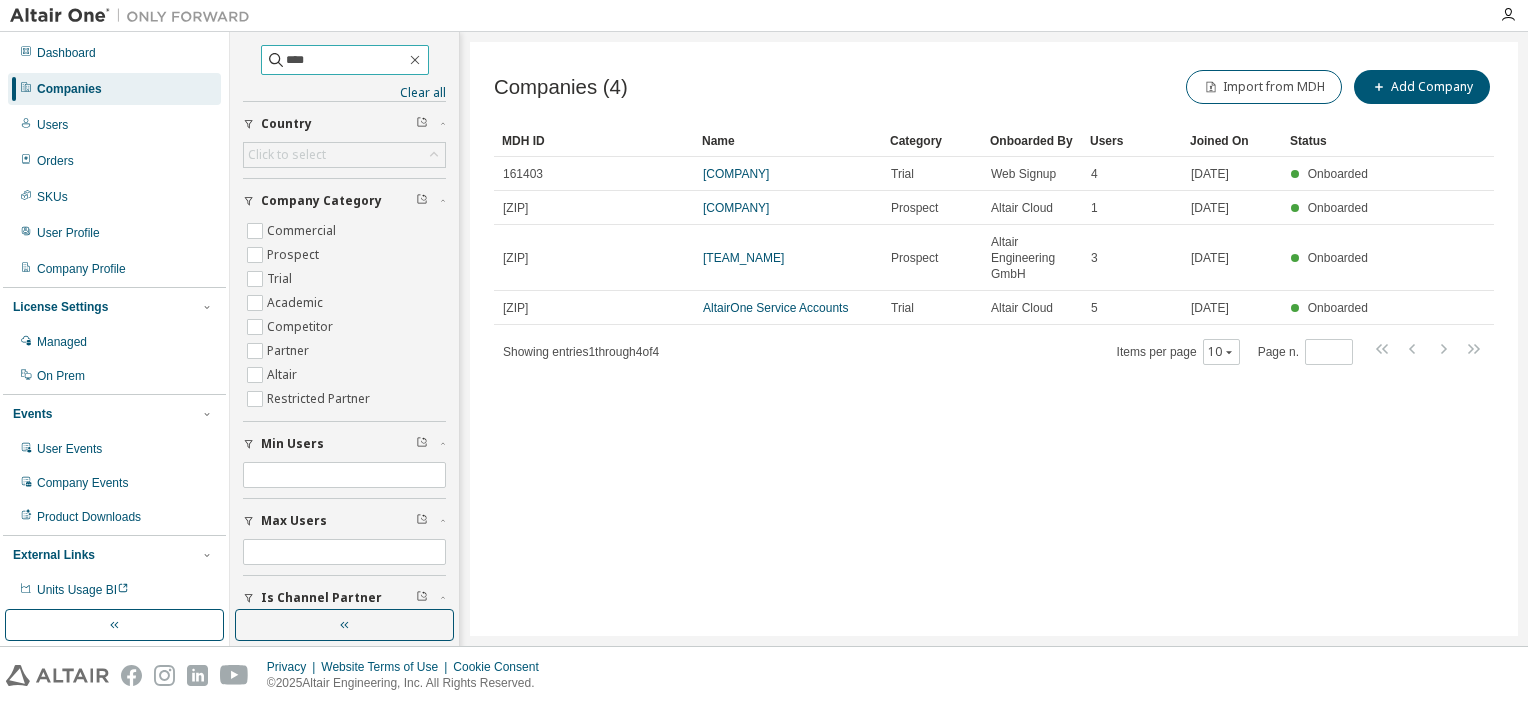 click on "****" at bounding box center (346, 60) 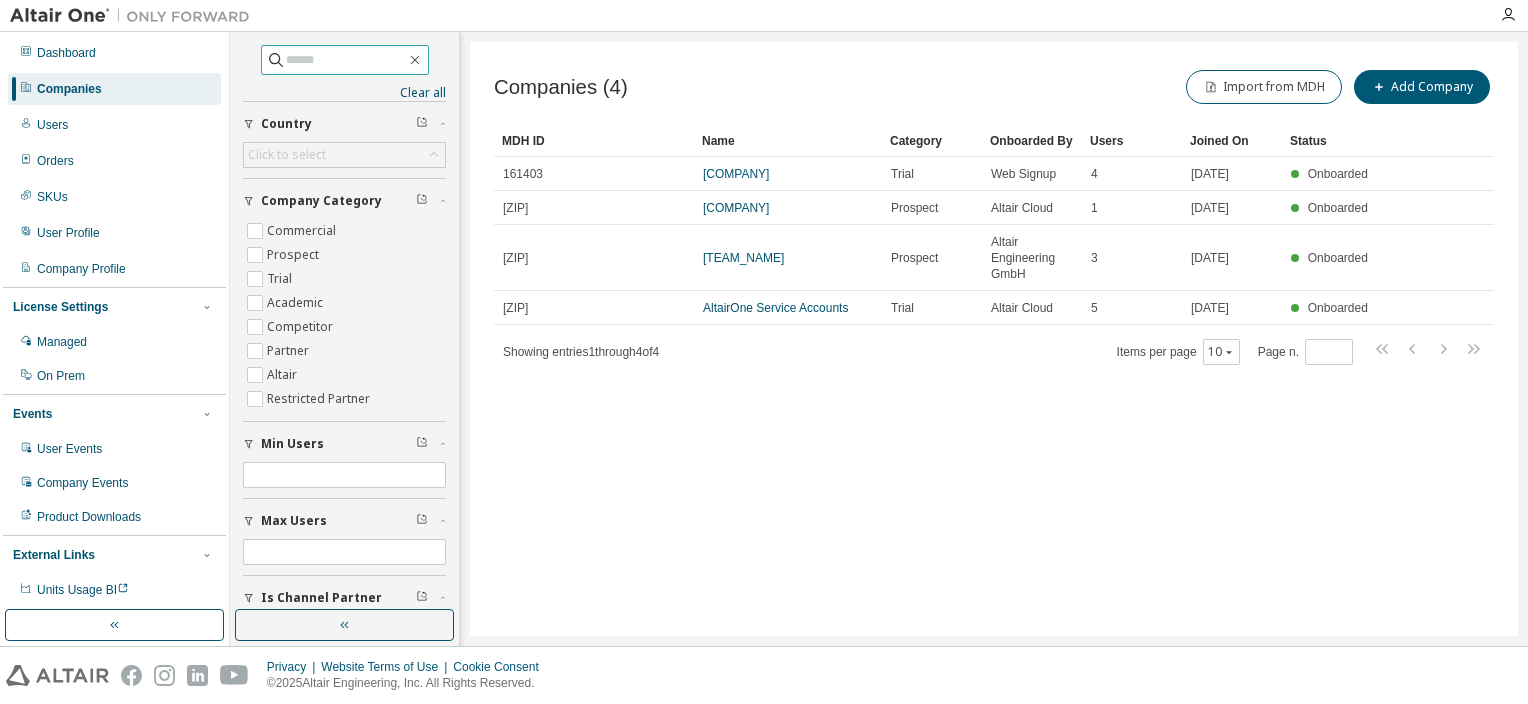 type 